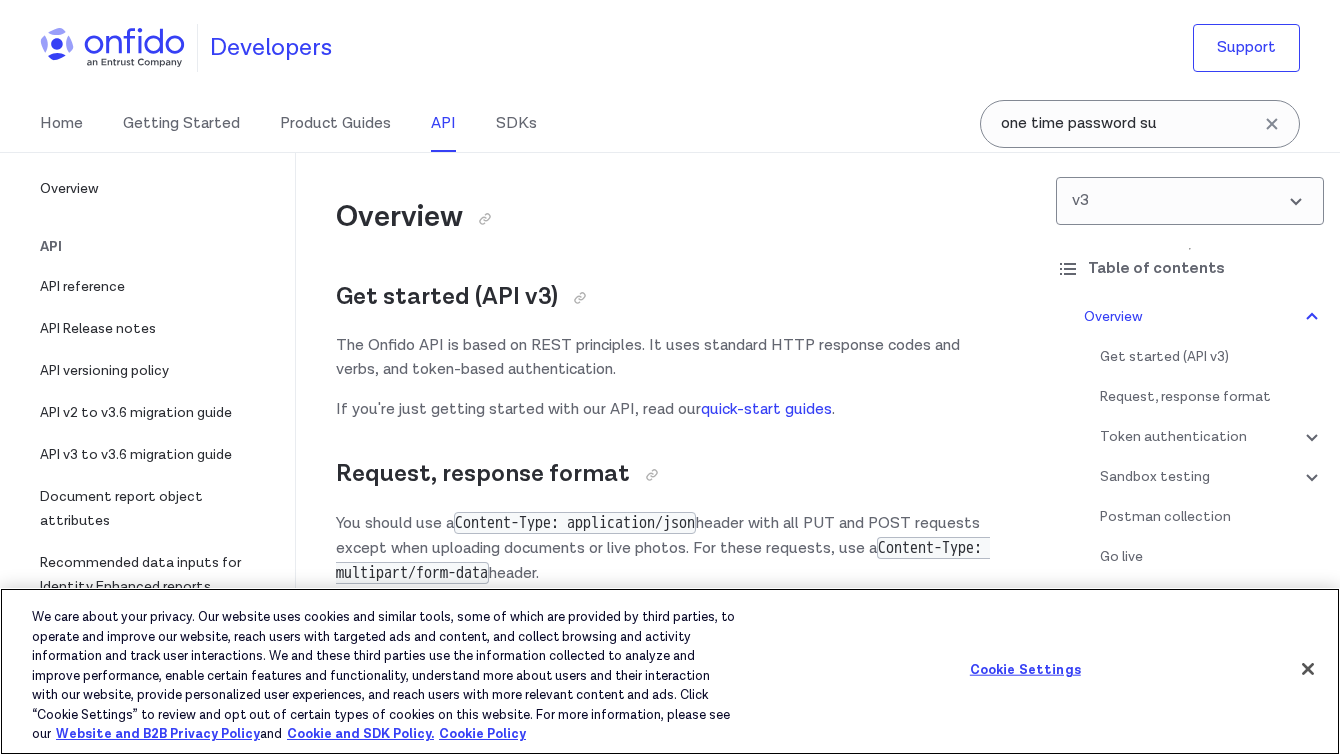 scroll, scrollTop: 17727, scrollLeft: 0, axis: vertical 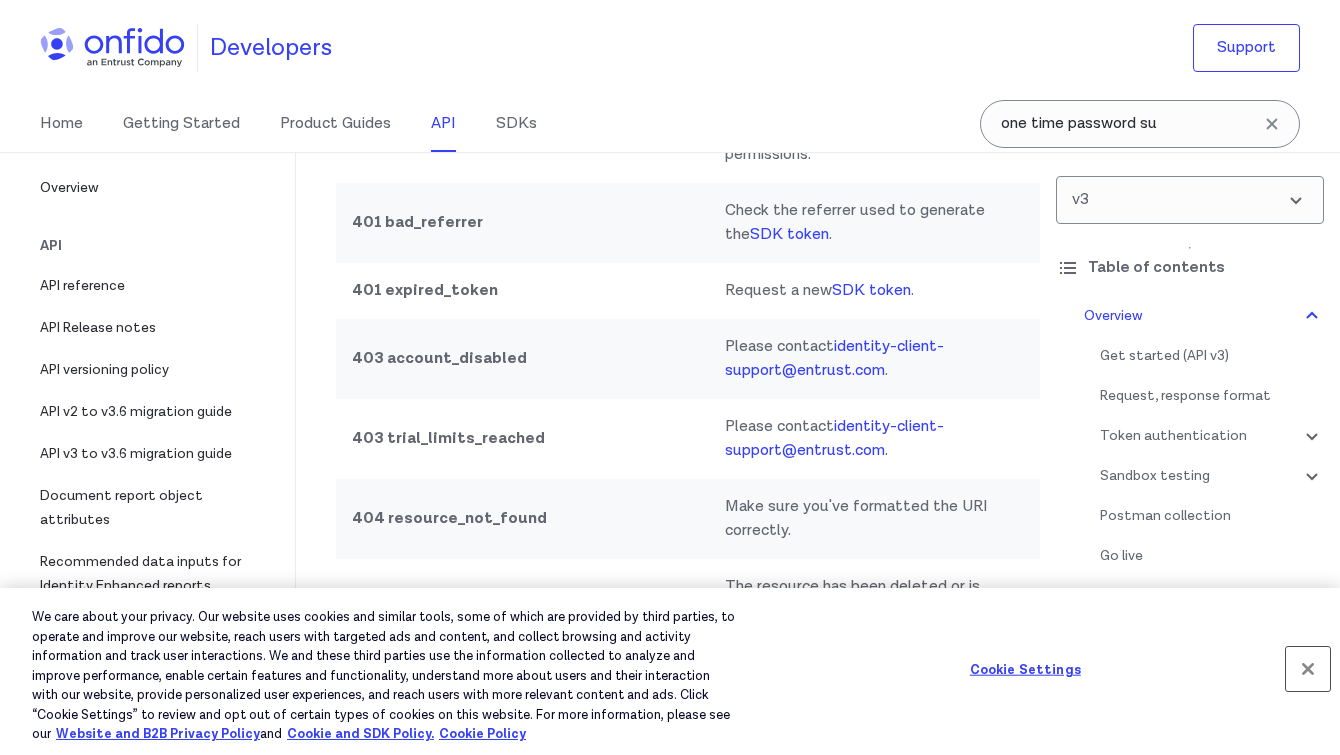 drag, startPoint x: 1305, startPoint y: 680, endPoint x: 1294, endPoint y: 673, distance: 13.038404 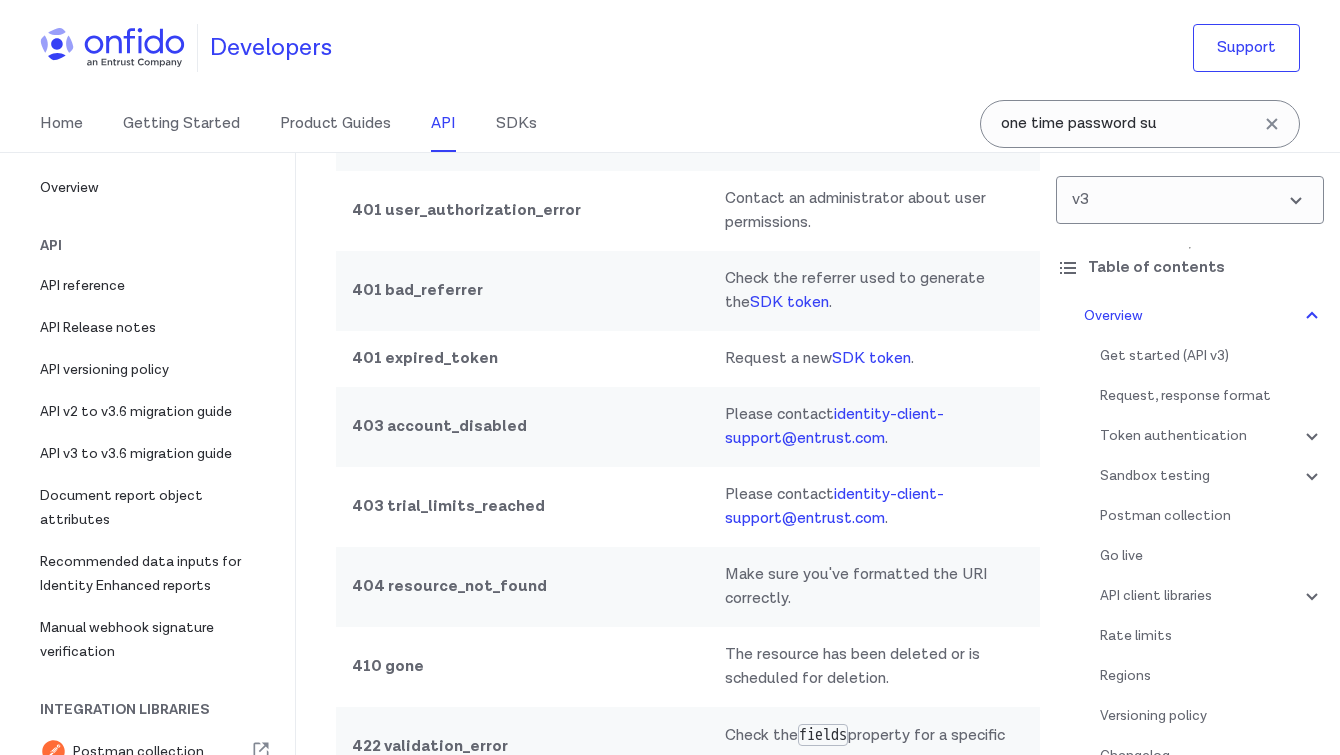 scroll, scrollTop: 17686, scrollLeft: 0, axis: vertical 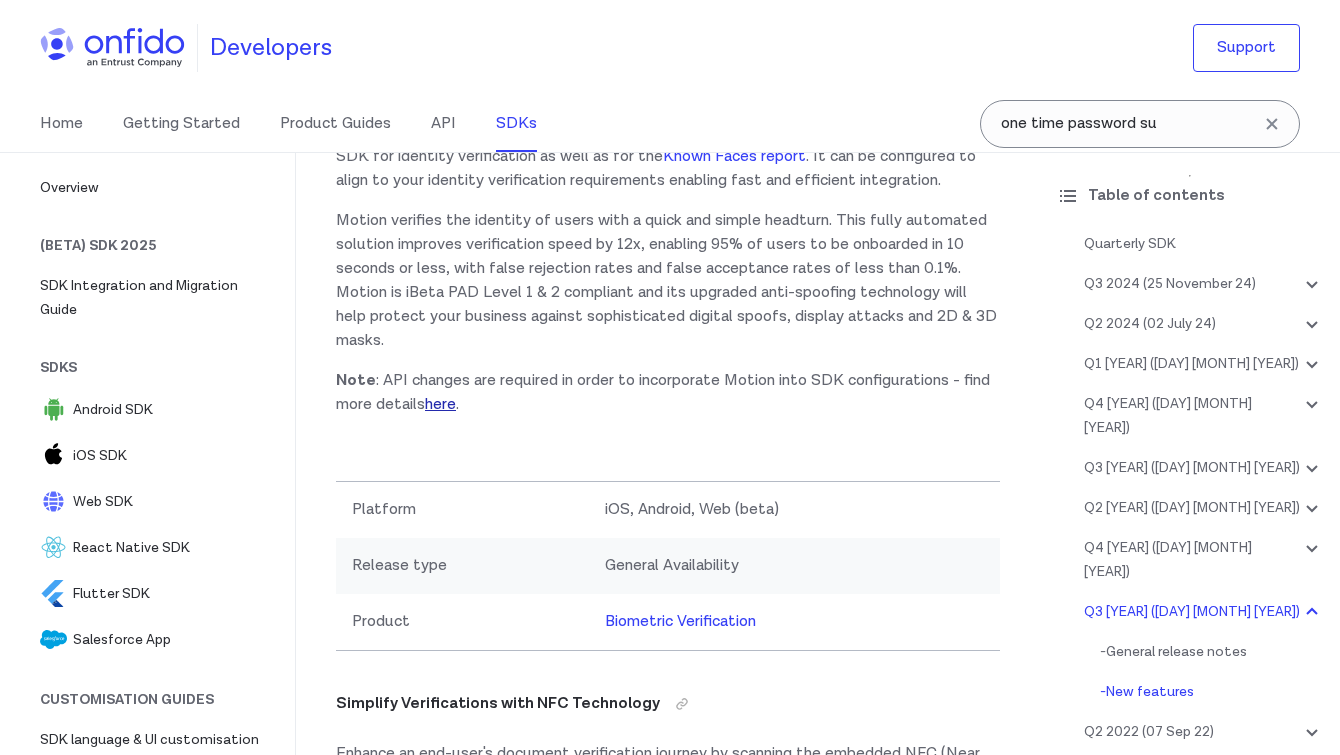click on "here" at bounding box center (440, 404) 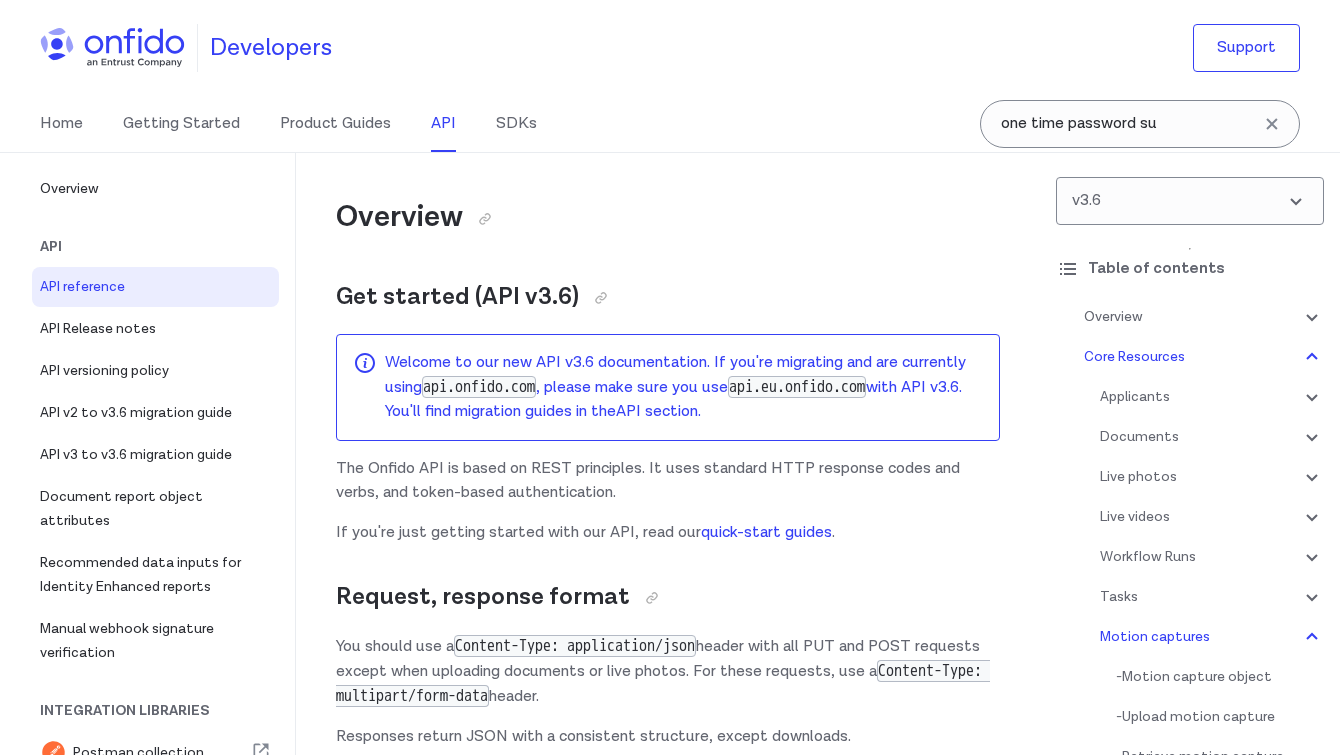 scroll, scrollTop: 70079, scrollLeft: 0, axis: vertical 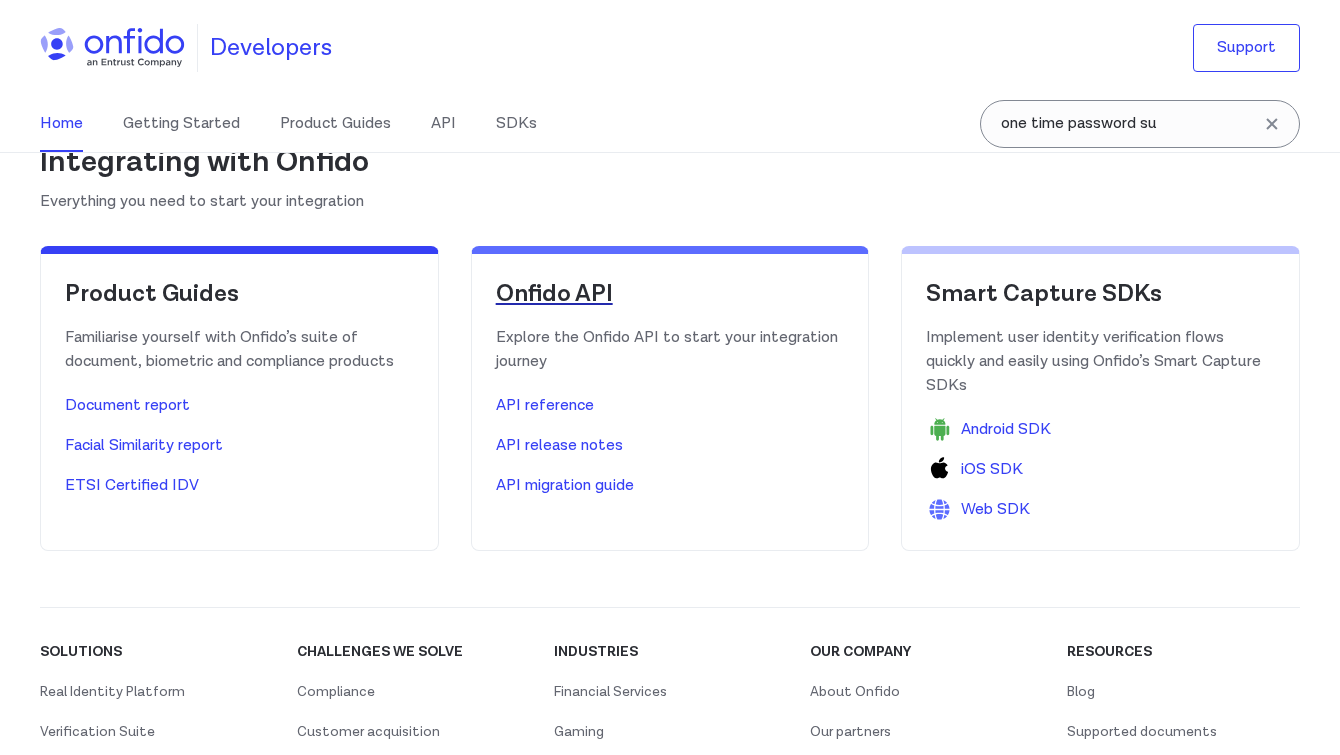 click on "Onfido API" at bounding box center [670, 294] 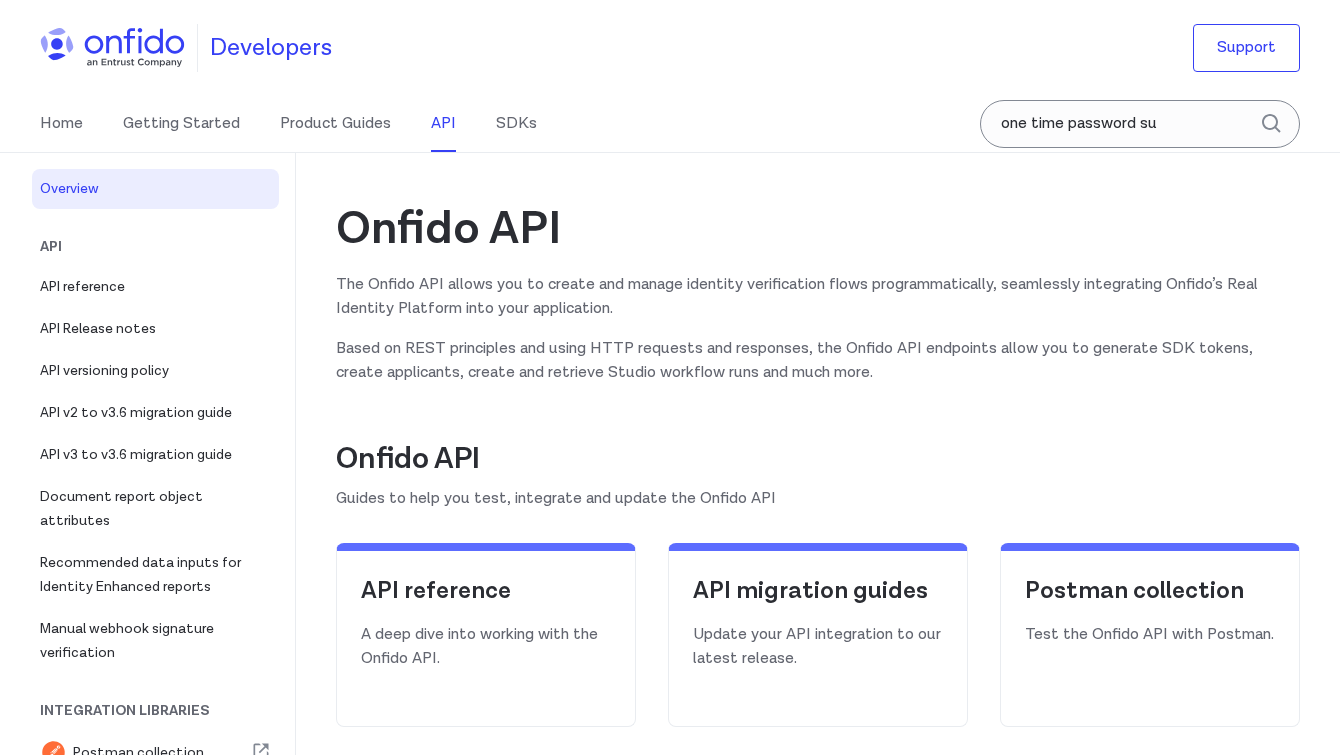 scroll, scrollTop: 0, scrollLeft: 0, axis: both 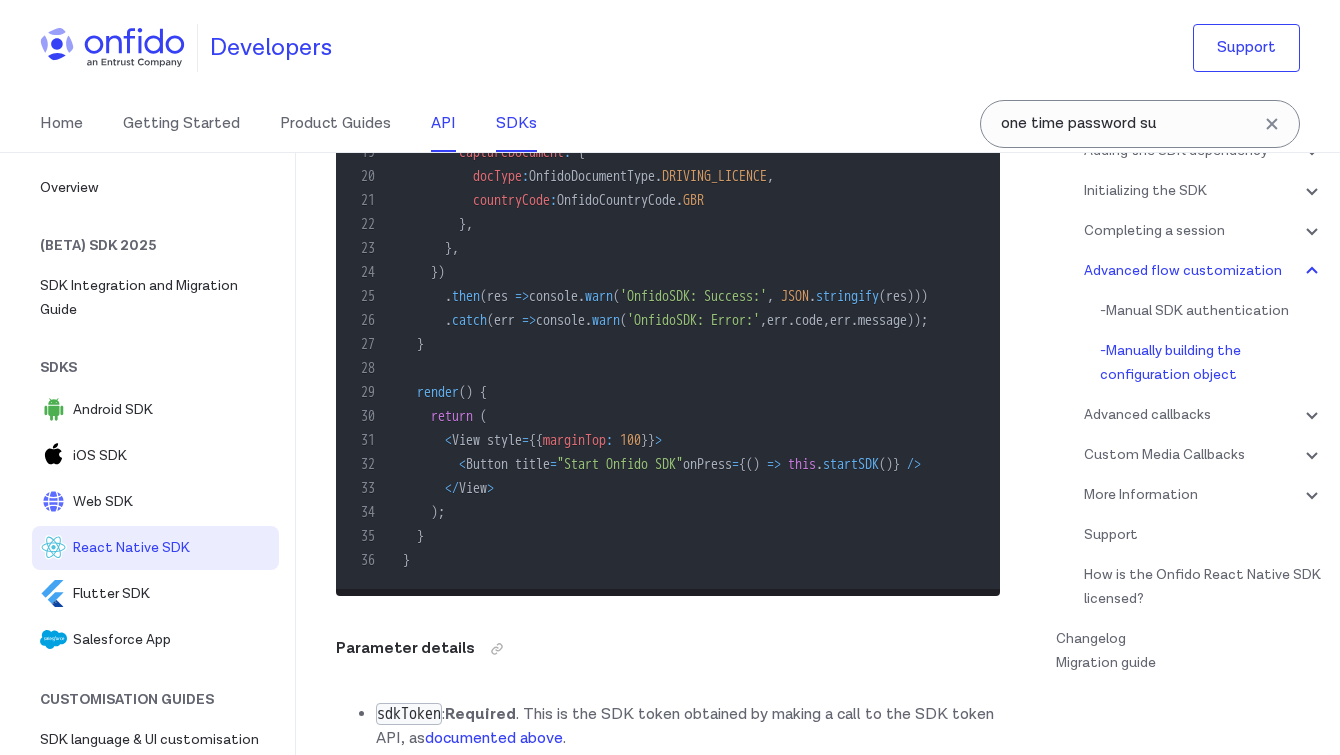 click on "API" at bounding box center [443, 124] 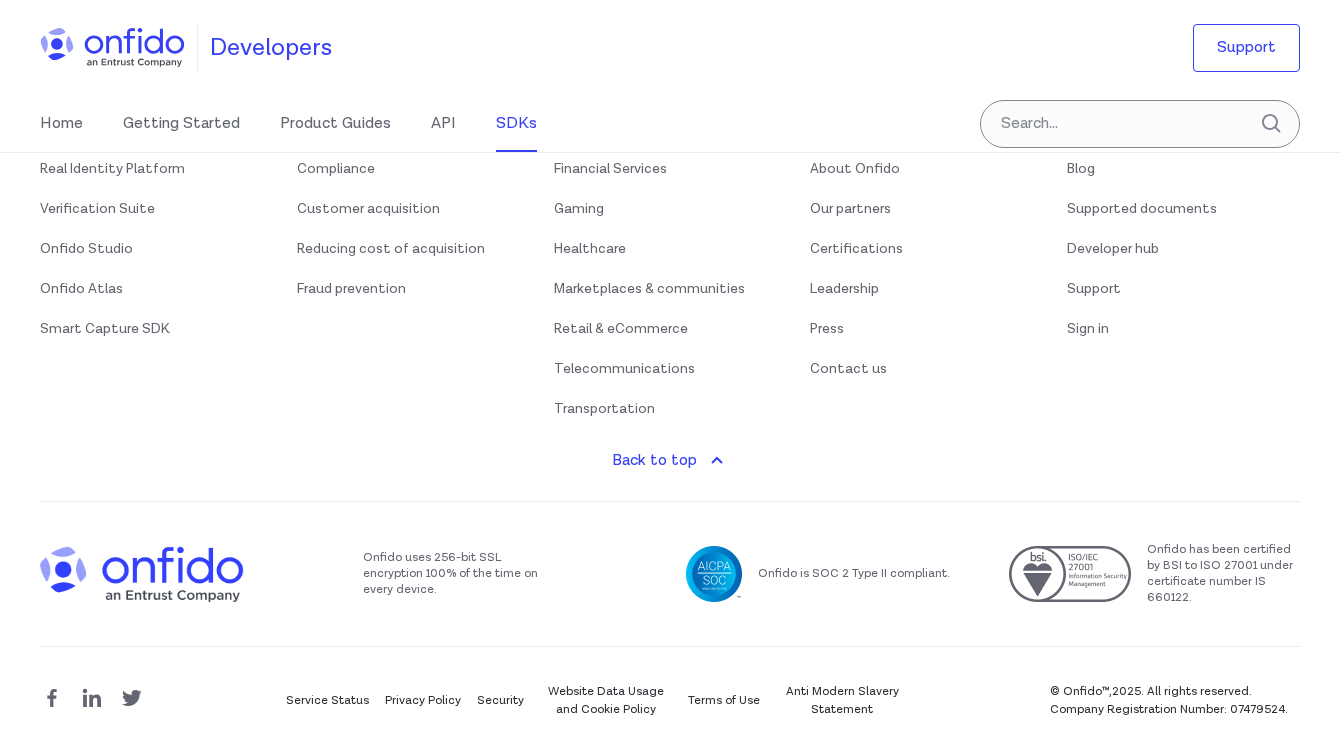 scroll, scrollTop: 0, scrollLeft: 0, axis: both 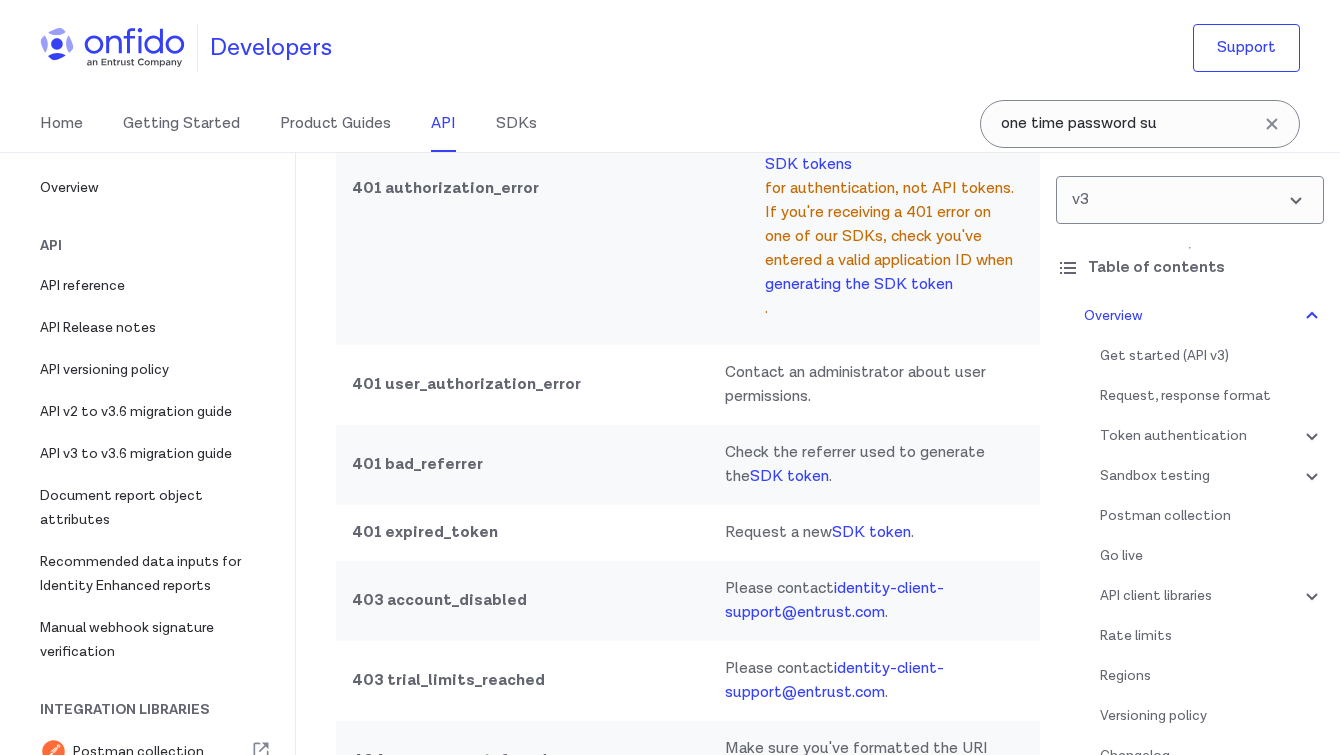 click on "Error codes and what to do" at bounding box center [668, -156] 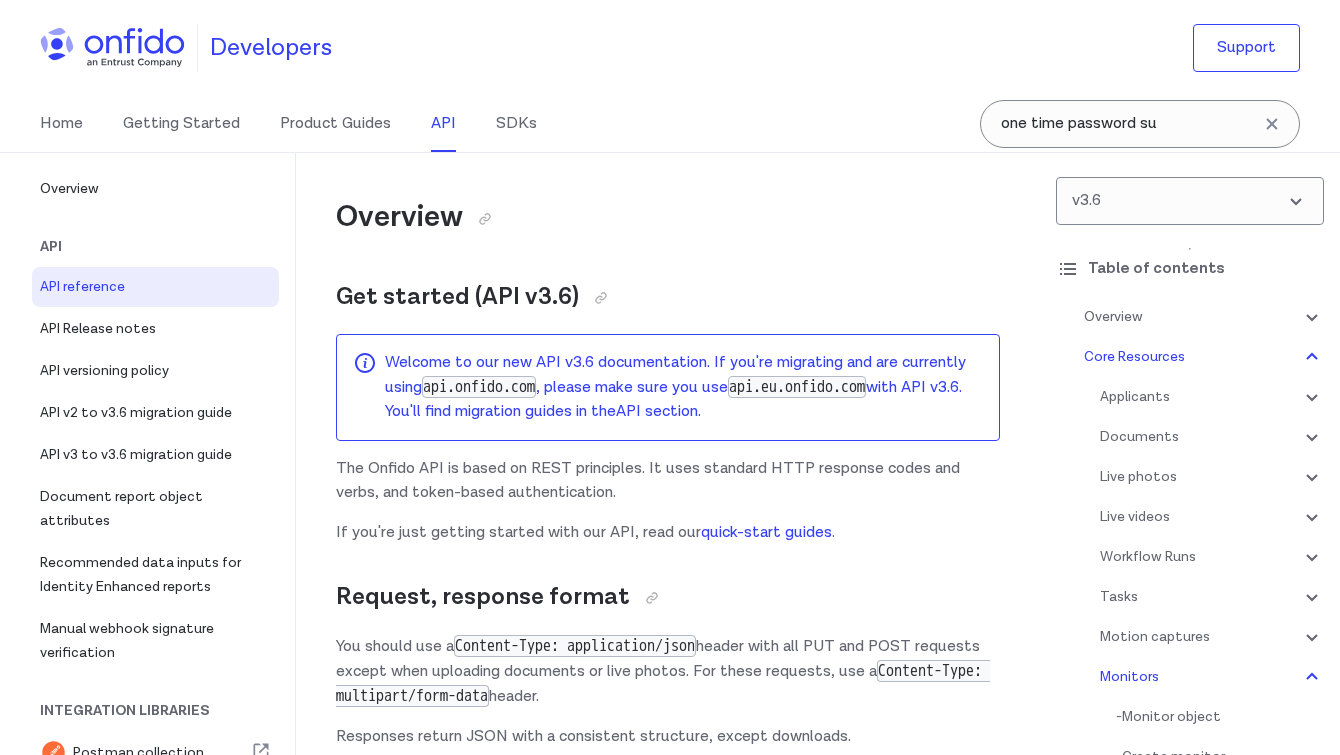 scroll, scrollTop: 77488, scrollLeft: 0, axis: vertical 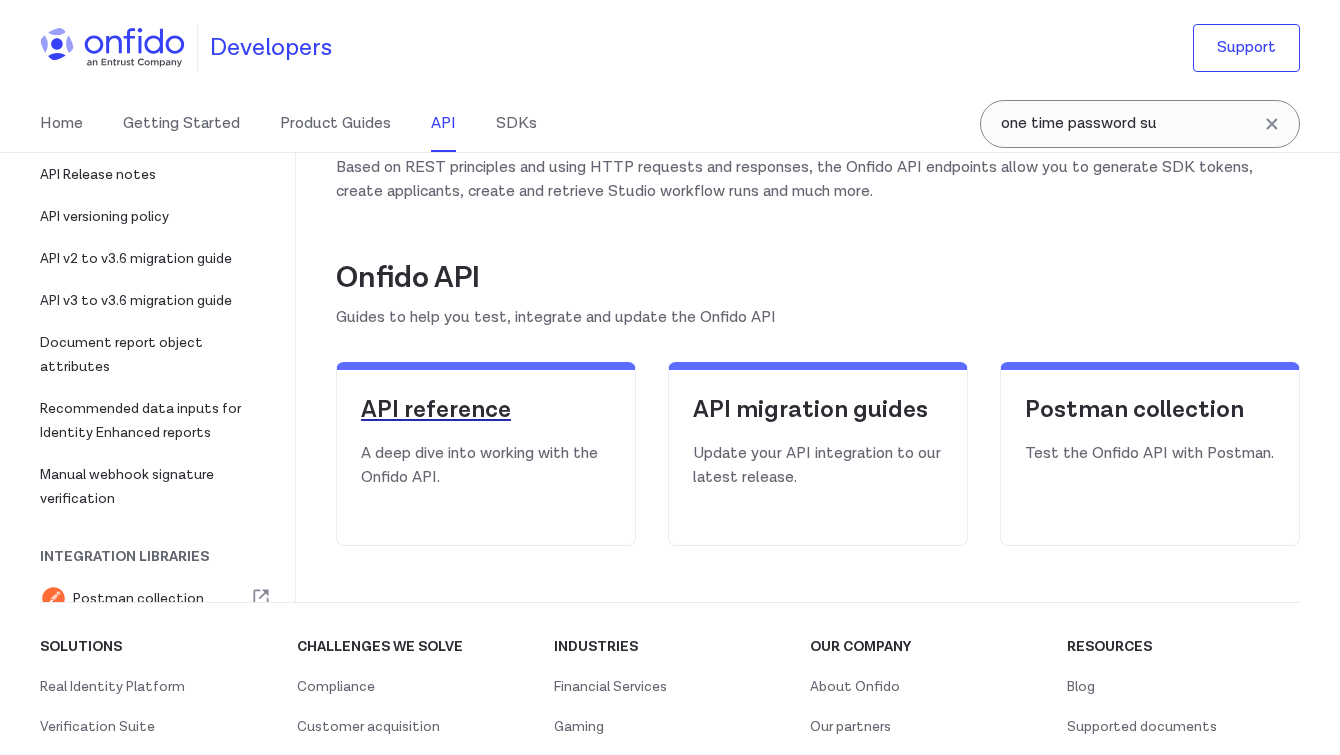 click on "API reference" at bounding box center [486, 410] 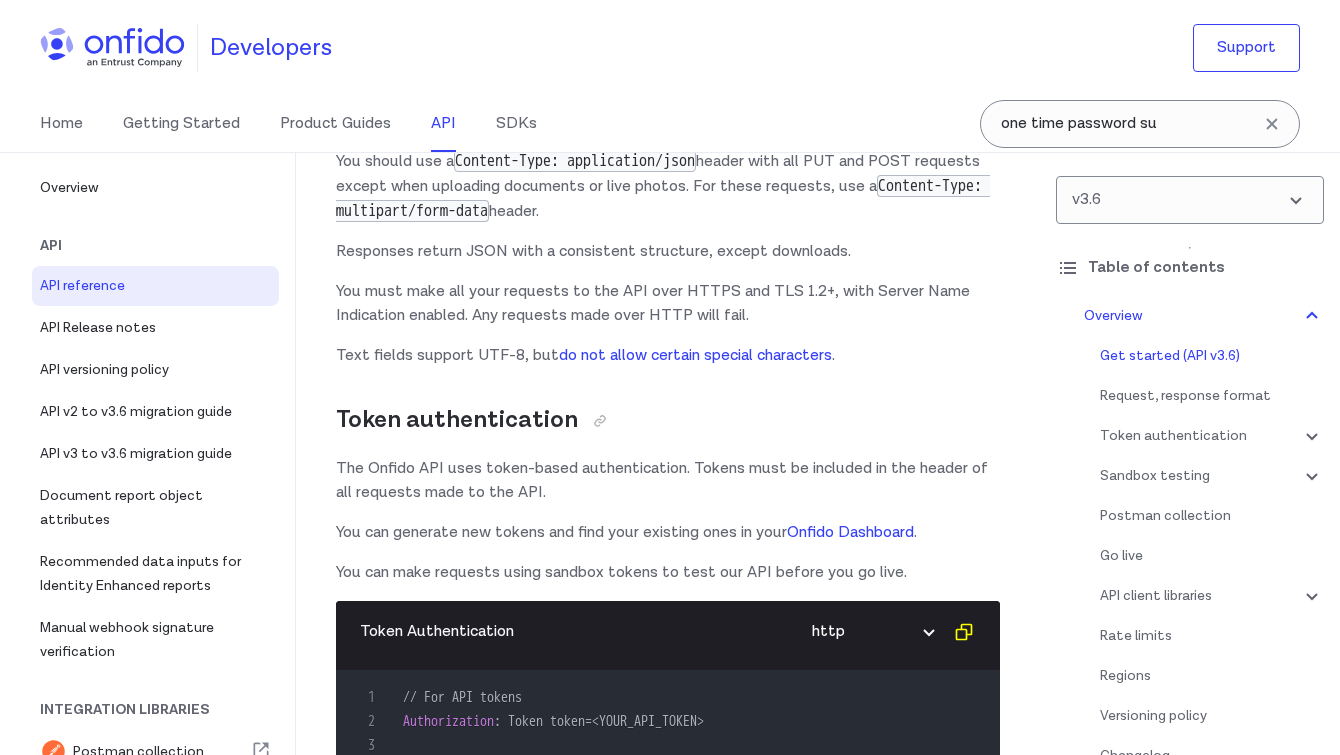 scroll, scrollTop: 886, scrollLeft: 0, axis: vertical 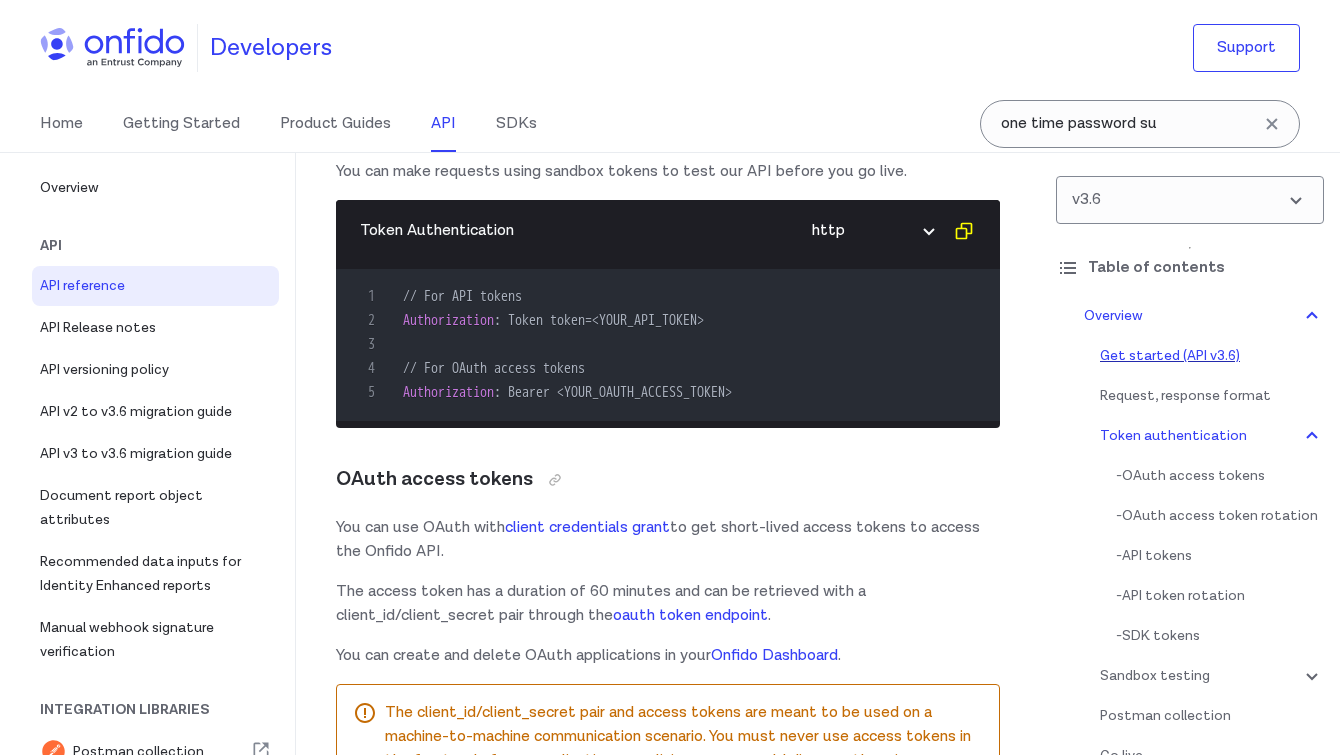 click on "Get started (API v3.6)" at bounding box center [1212, 356] 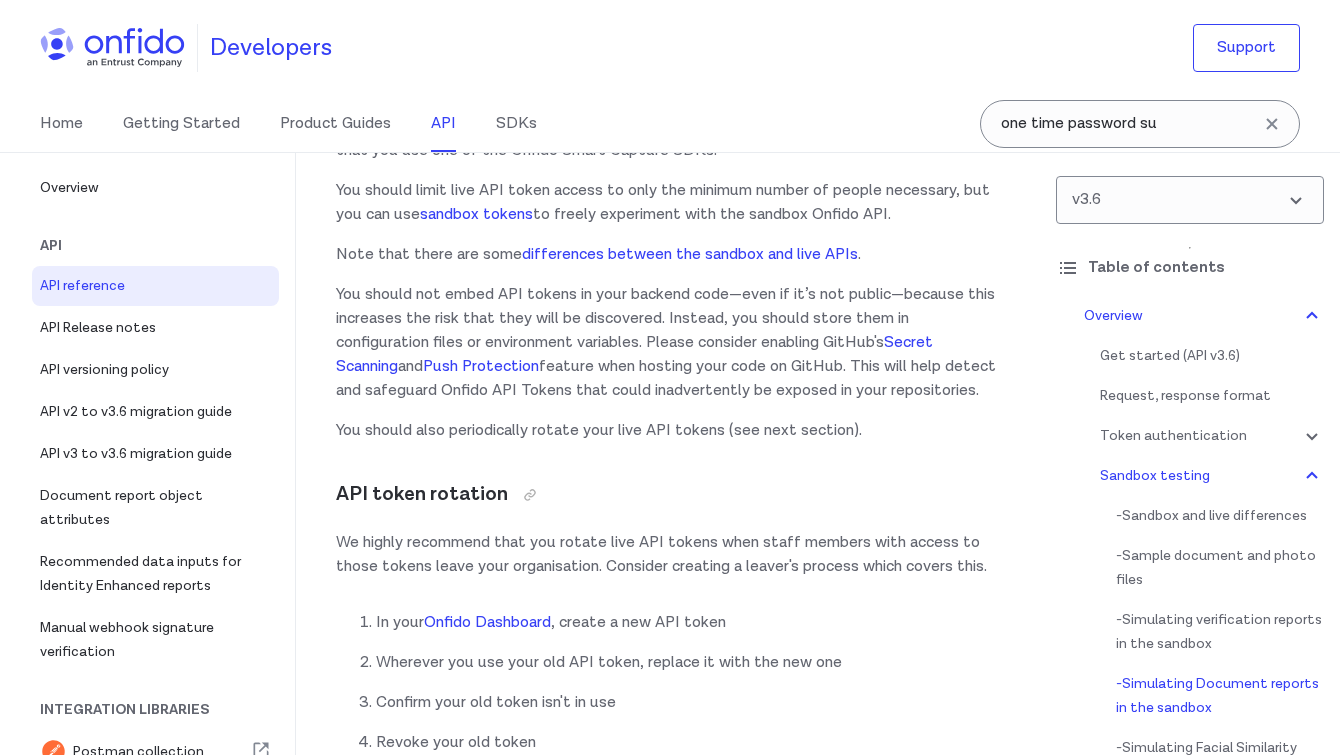 scroll, scrollTop: 0, scrollLeft: 0, axis: both 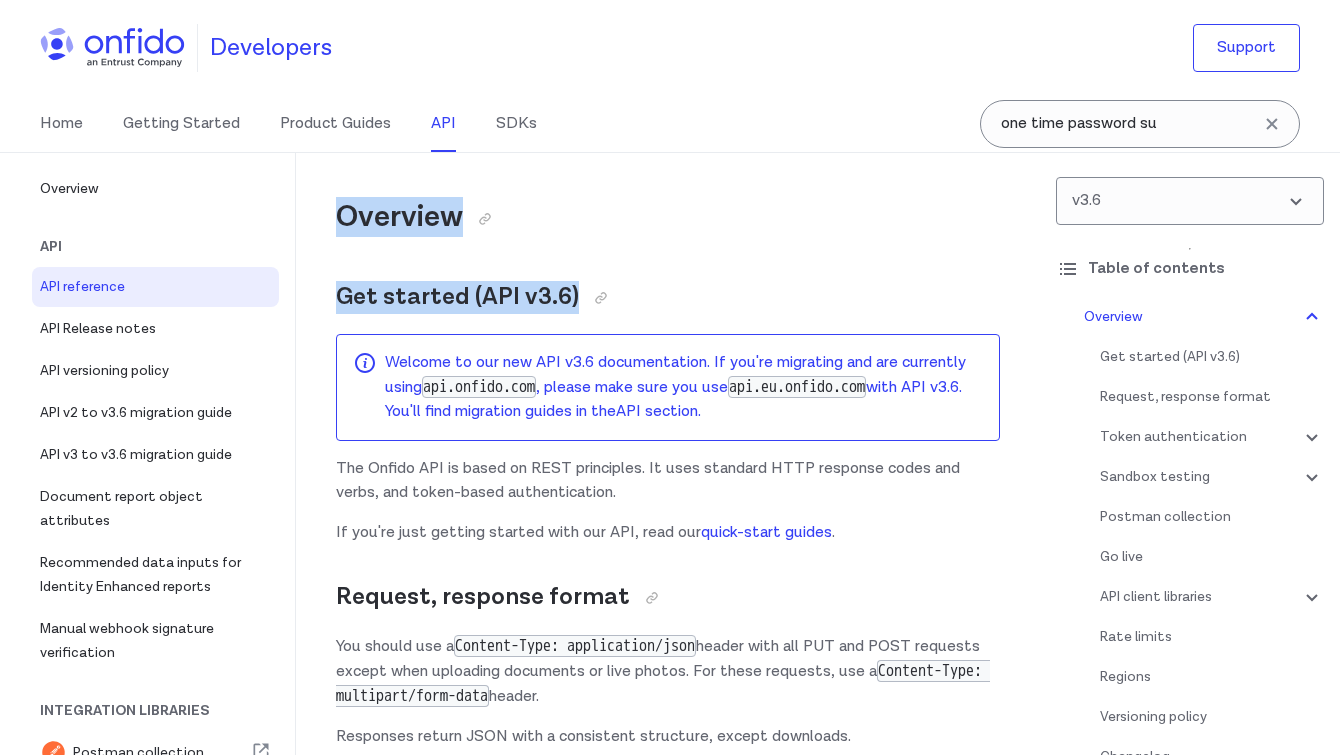 drag, startPoint x: 571, startPoint y: 294, endPoint x: 289, endPoint y: 295, distance: 282.00177 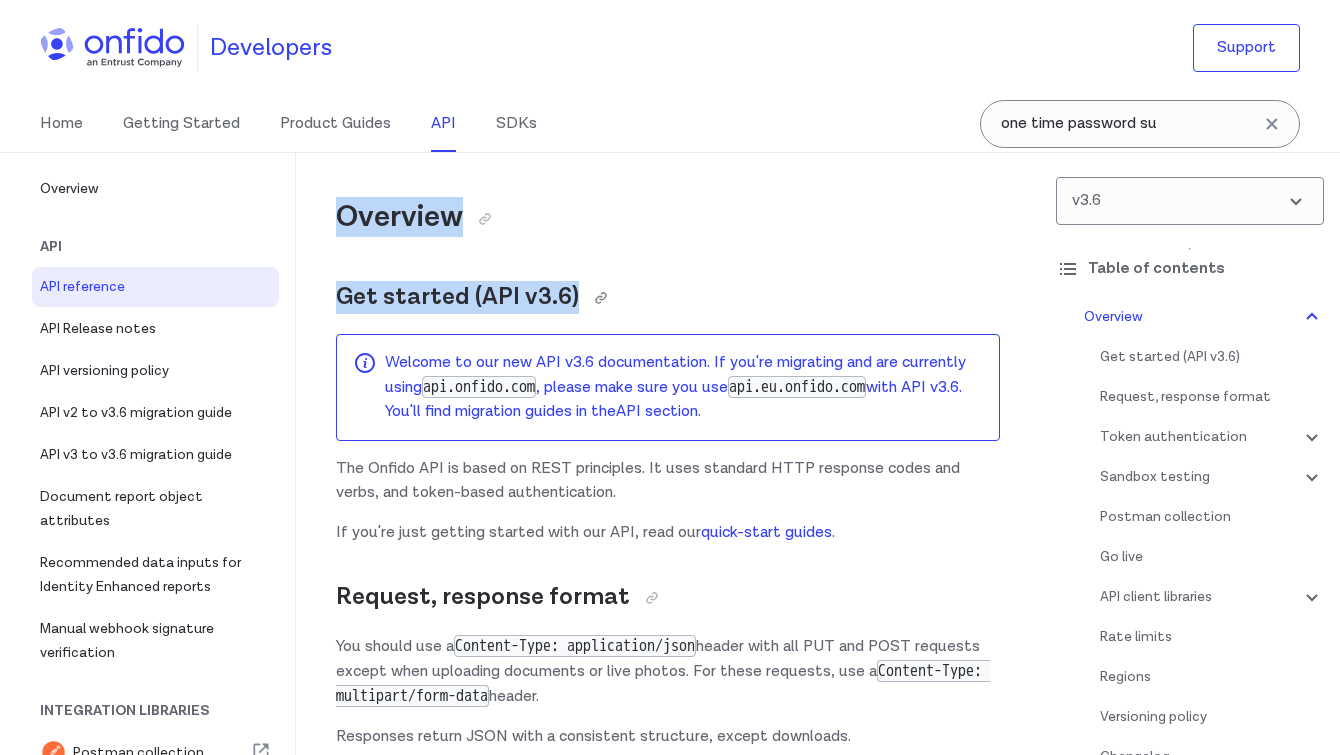 click on "Get started (API v3.6)" at bounding box center (668, 297) 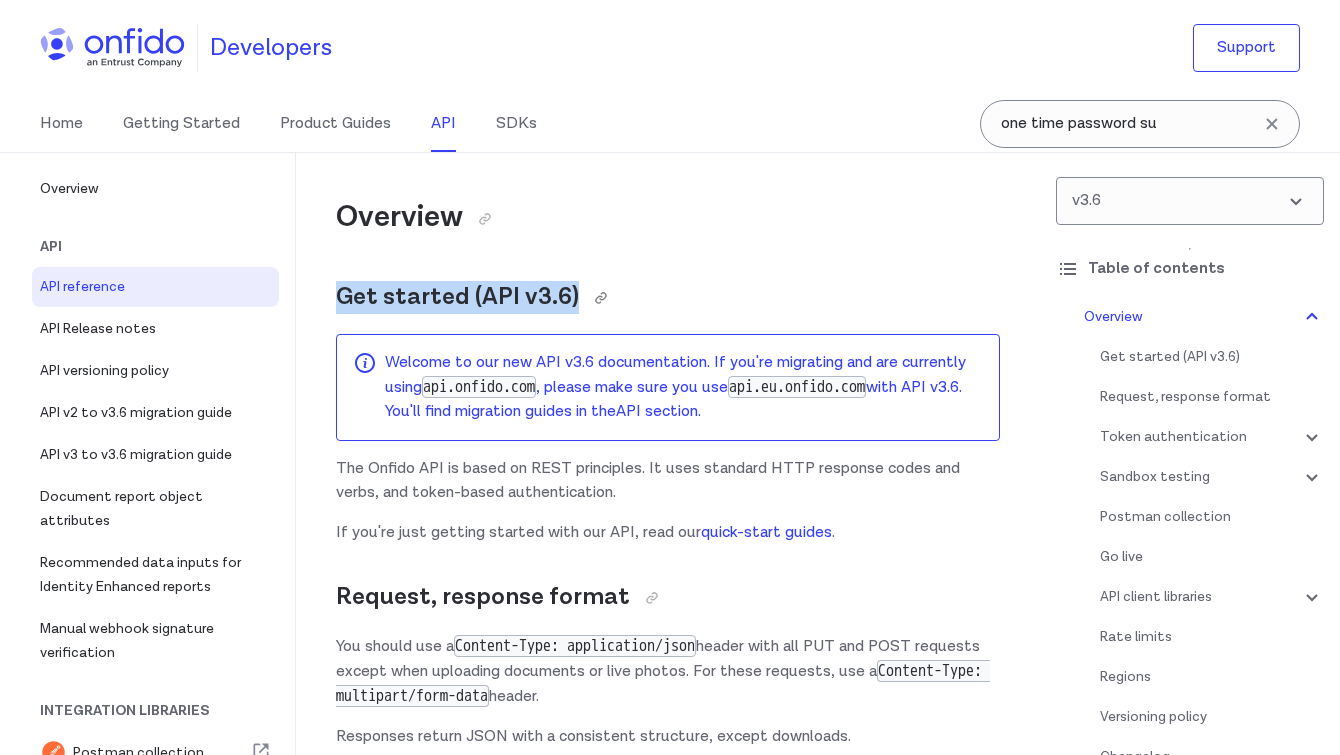 drag, startPoint x: 343, startPoint y: 300, endPoint x: 578, endPoint y: 292, distance: 235.13612 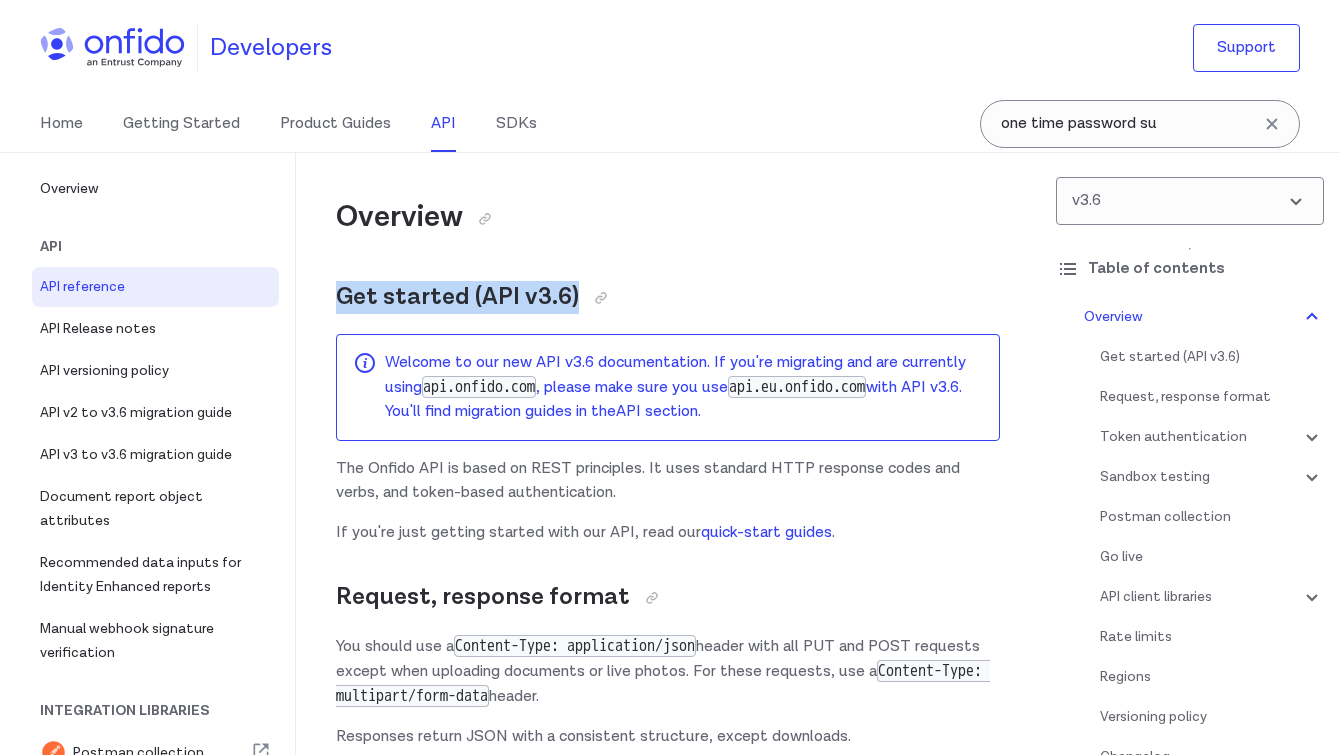 copy on "Get started (API v3.6)" 